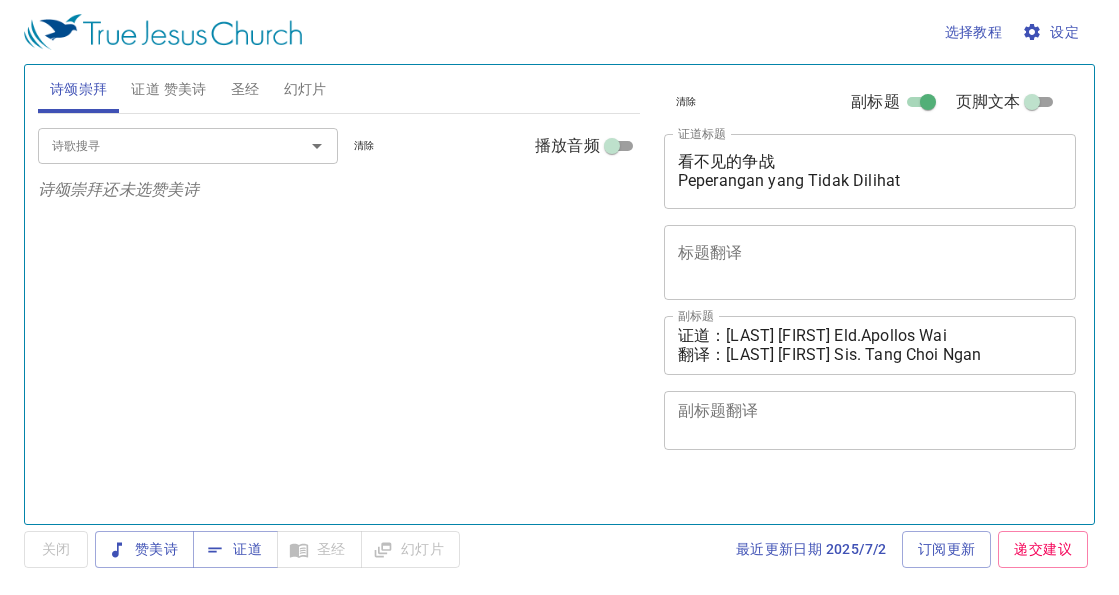 scroll, scrollTop: 0, scrollLeft: 0, axis: both 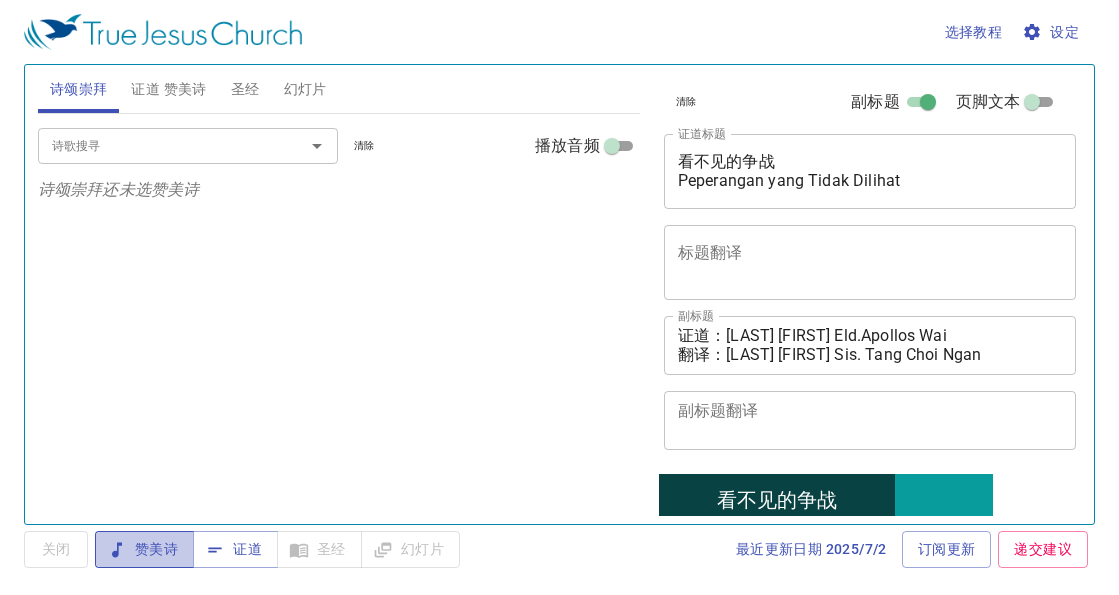 click on "赞美诗" at bounding box center [144, 549] 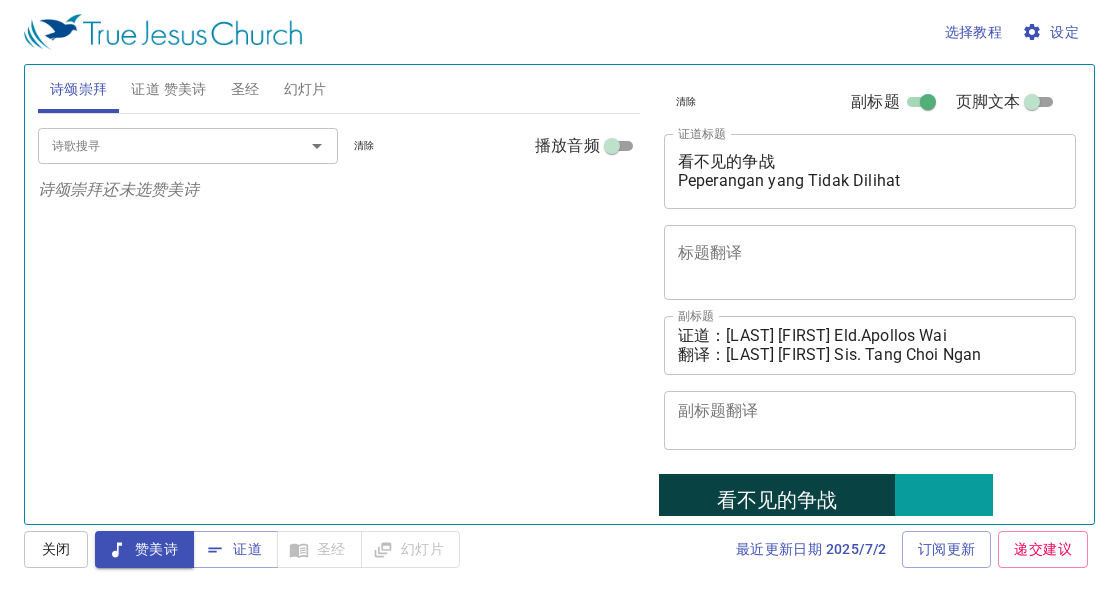 click on "诗歌搜寻" at bounding box center [158, 145] 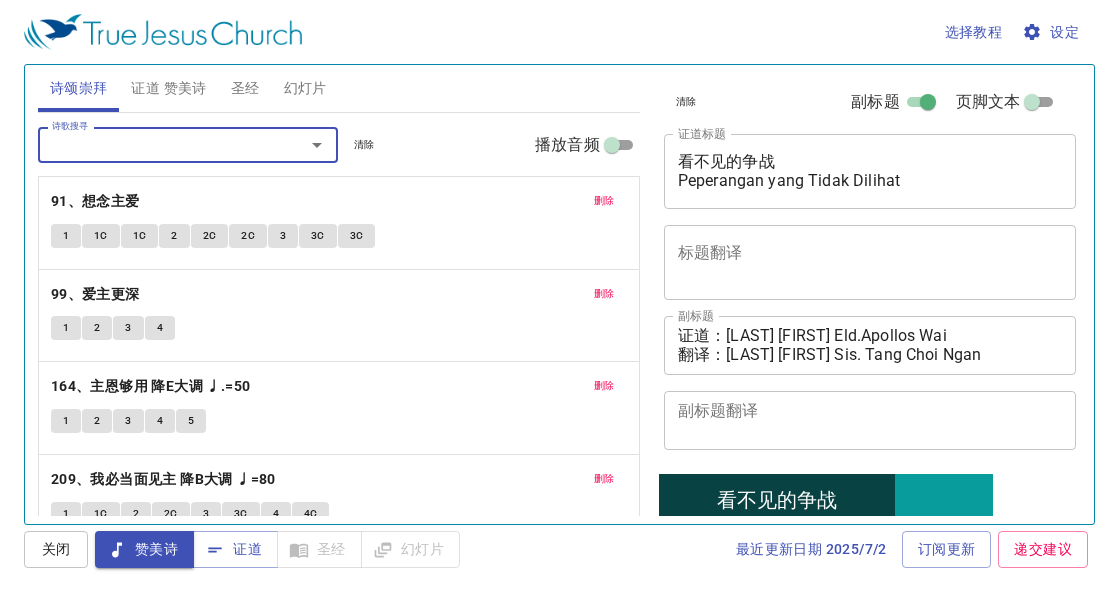 scroll, scrollTop: 0, scrollLeft: 0, axis: both 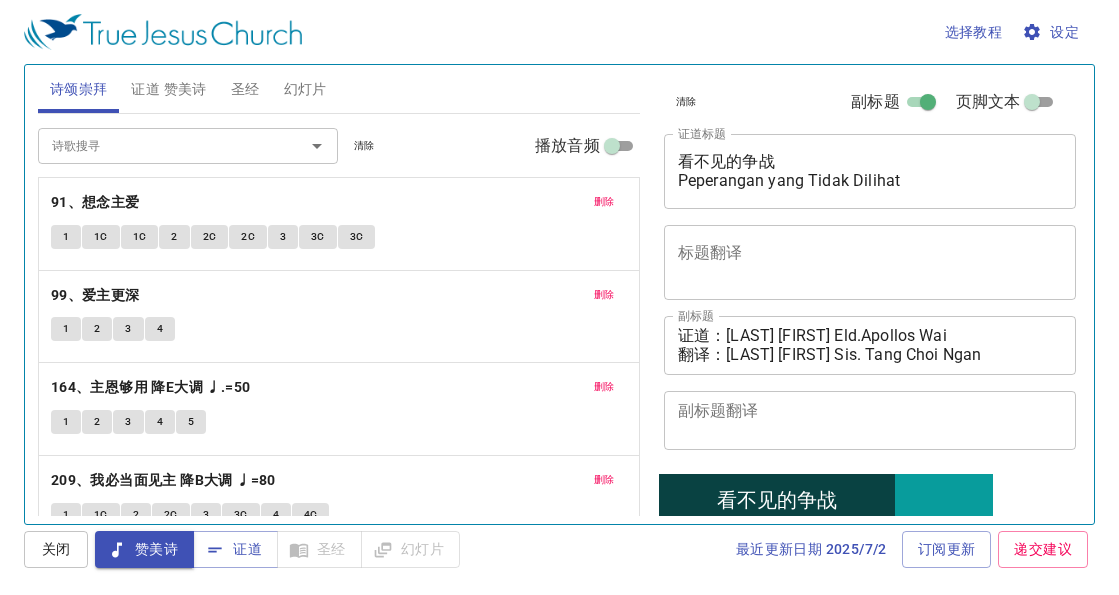 click on "删除 99、爱主更深   1 2 3 4" at bounding box center [339, 224] 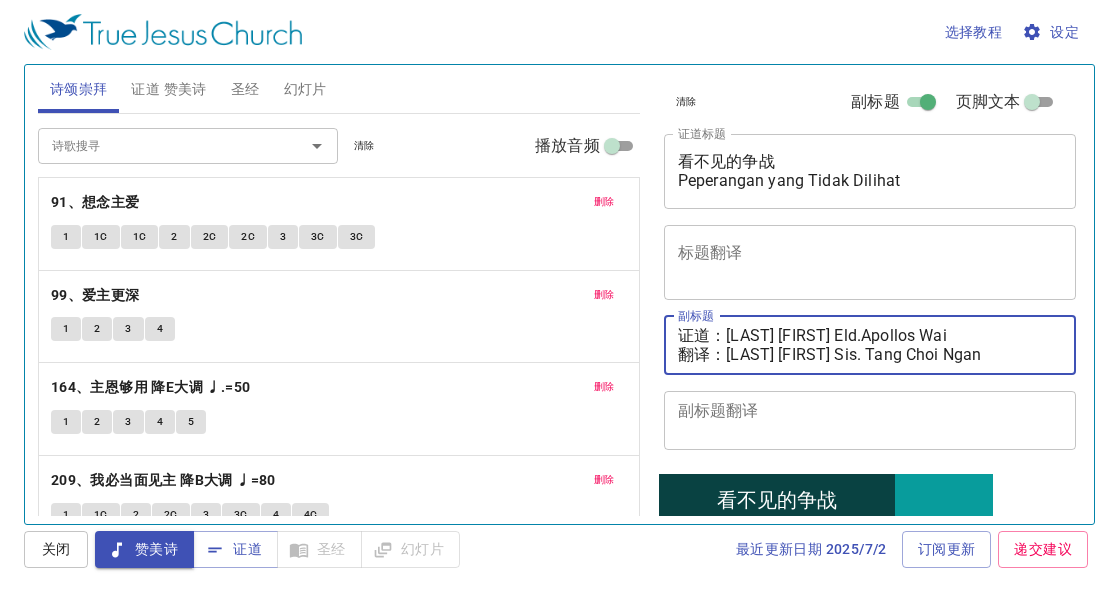 drag, startPoint x: 725, startPoint y: 333, endPoint x: 984, endPoint y: 289, distance: 262.71088 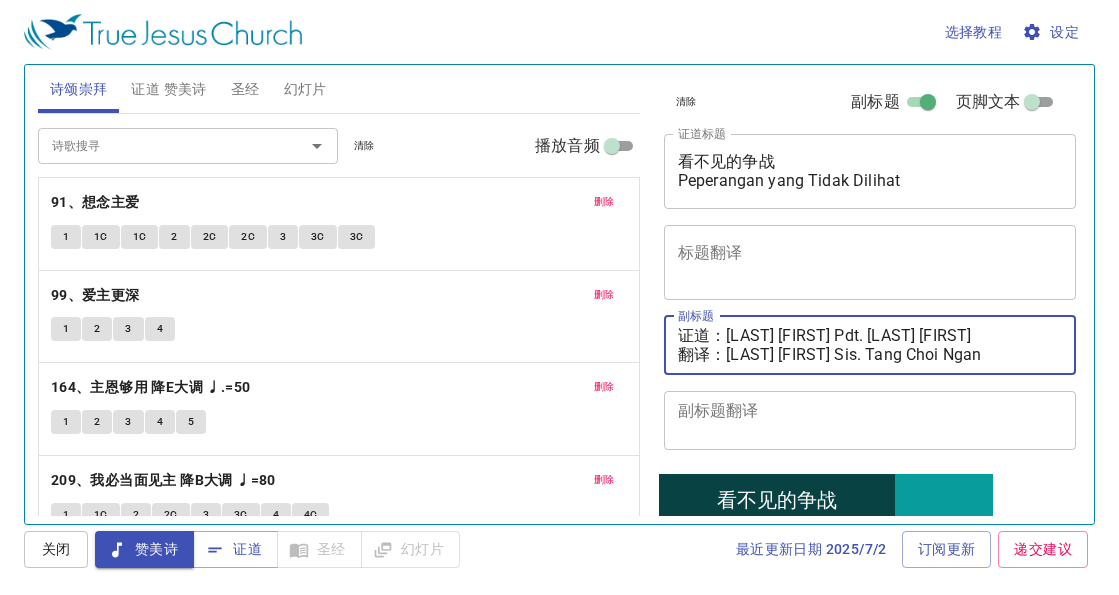 type on "证道：[PERSON] Pdt. [PERSON] [LAST]
翻译：[PERSON] [PERSON] Sis. [LAST] [LAST]" 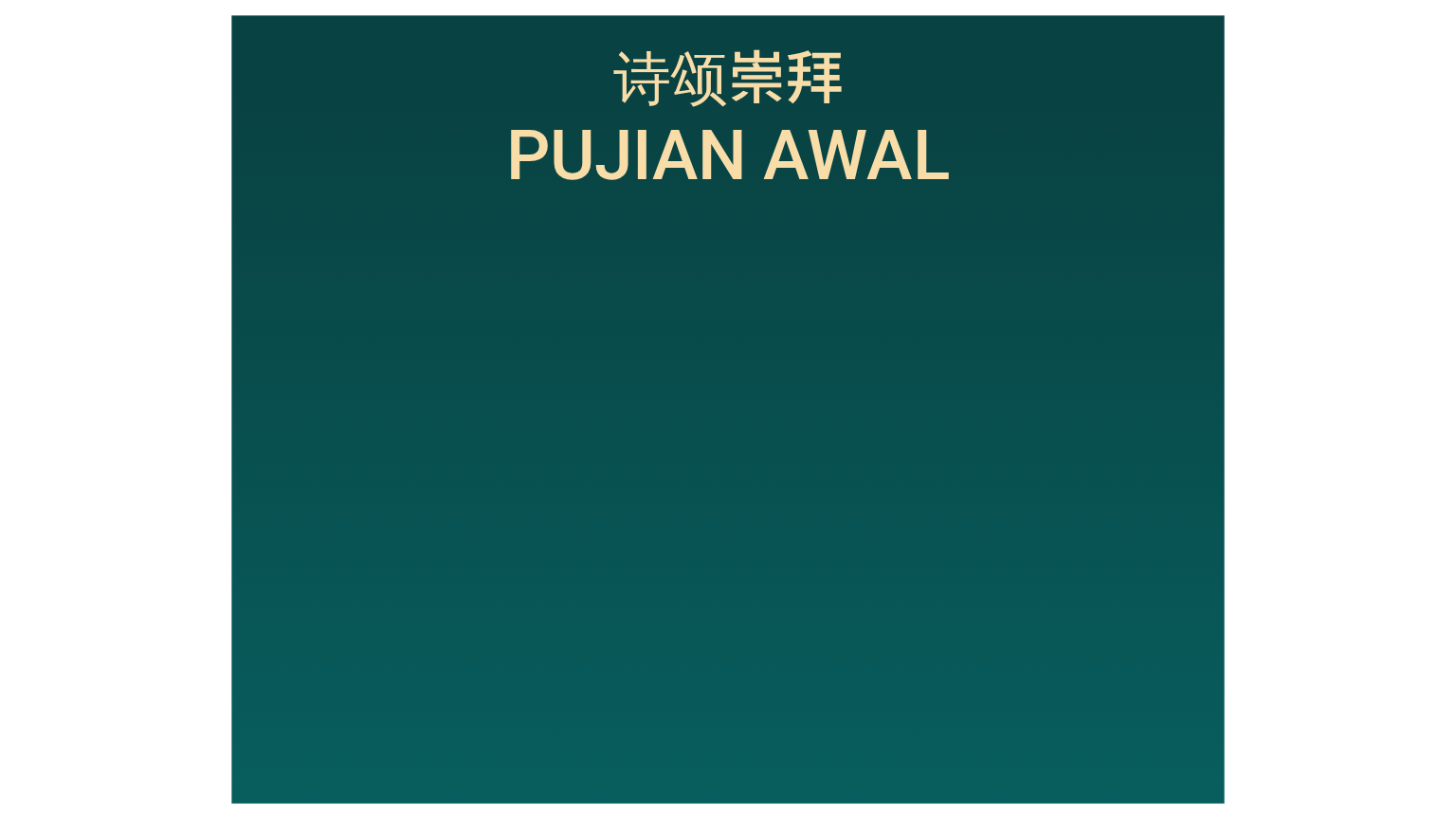 scroll, scrollTop: 0, scrollLeft: 0, axis: both 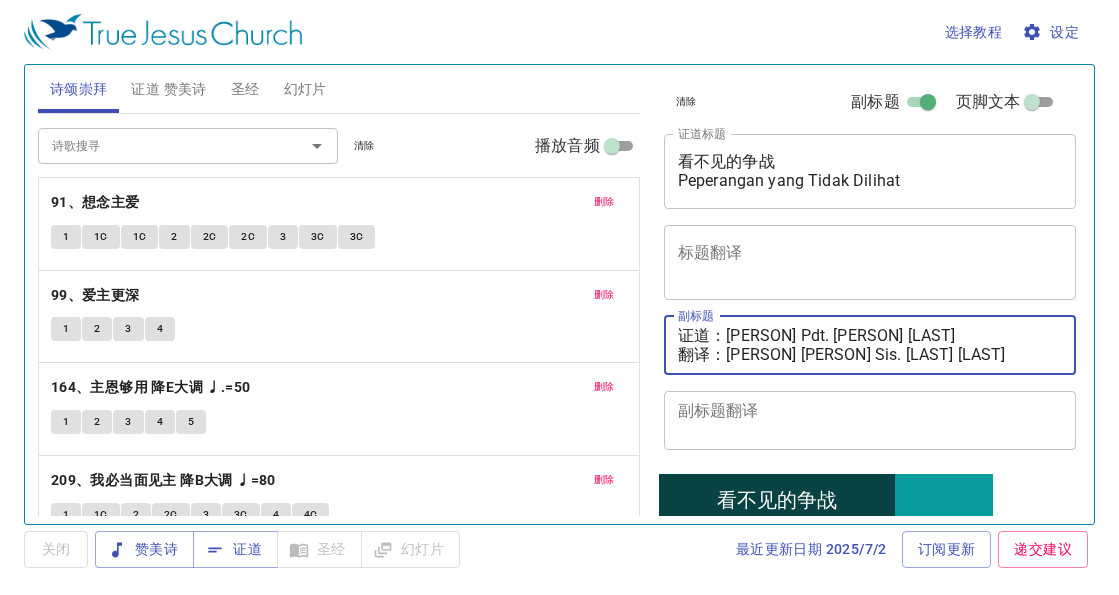 drag, startPoint x: 734, startPoint y: 353, endPoint x: 977, endPoint y: 363, distance: 243.20567 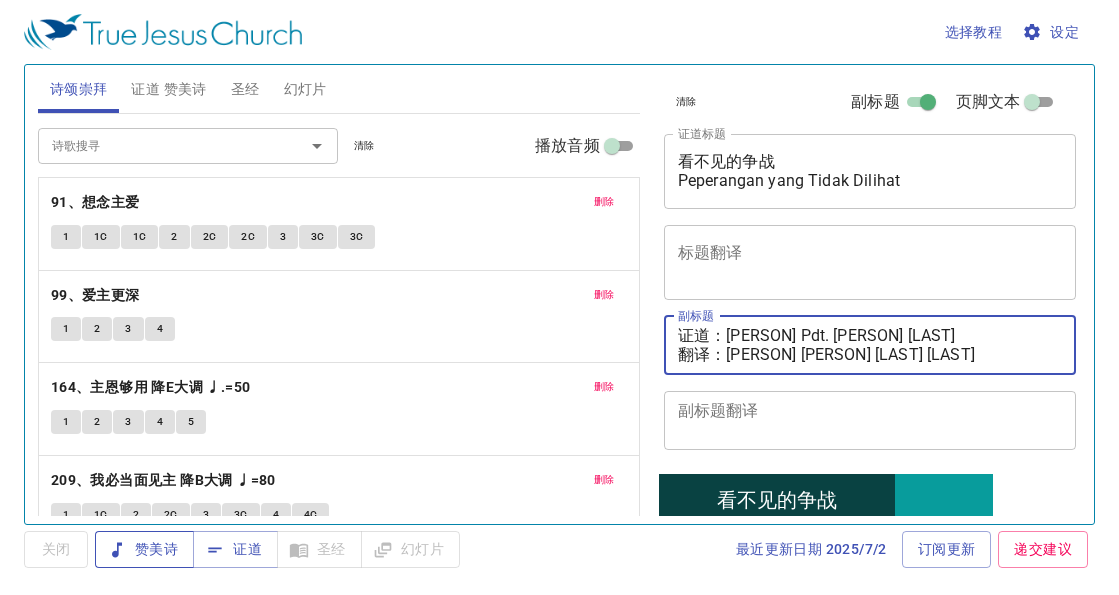 type on "证道：[PERSON] Pdt. [PERSON] [LAST]
翻译：[PERSON] [PERSON] [LAST] [LAST]" 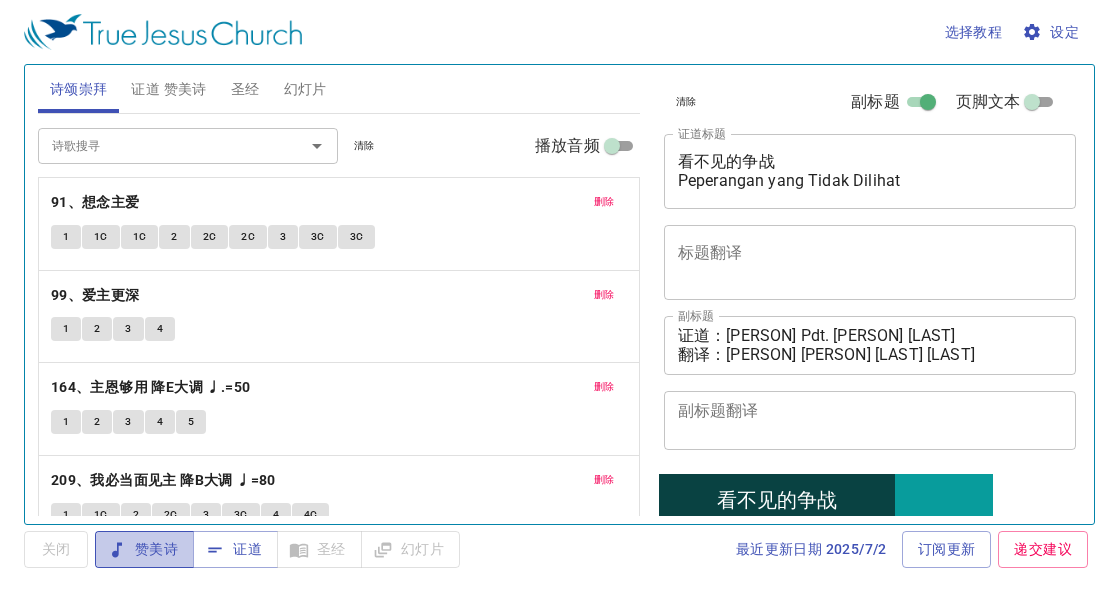 click on "赞美诗" at bounding box center [144, 549] 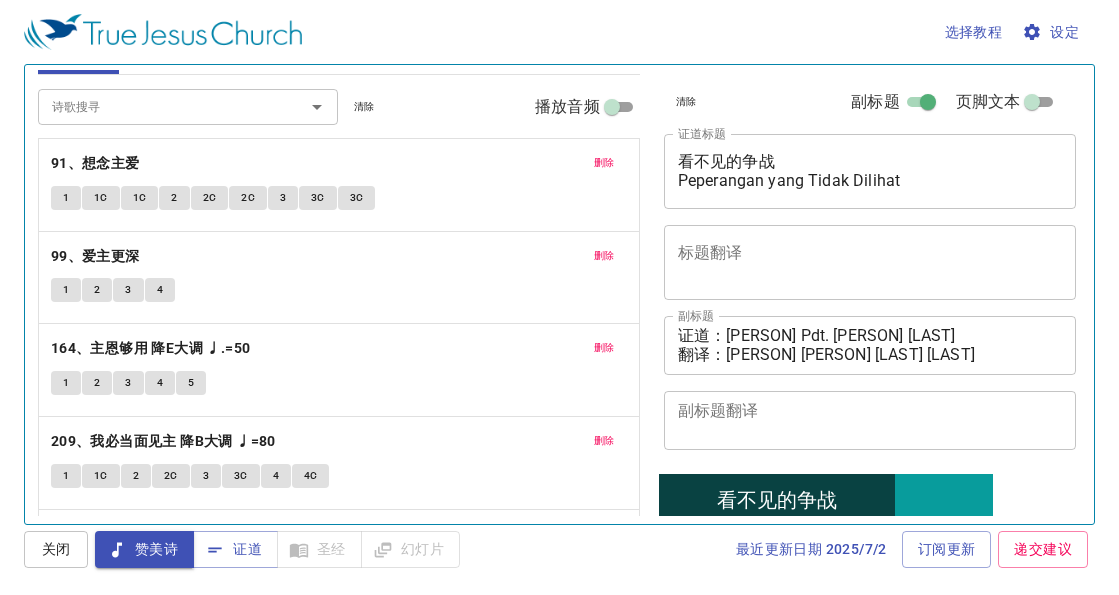 scroll, scrollTop: 0, scrollLeft: 0, axis: both 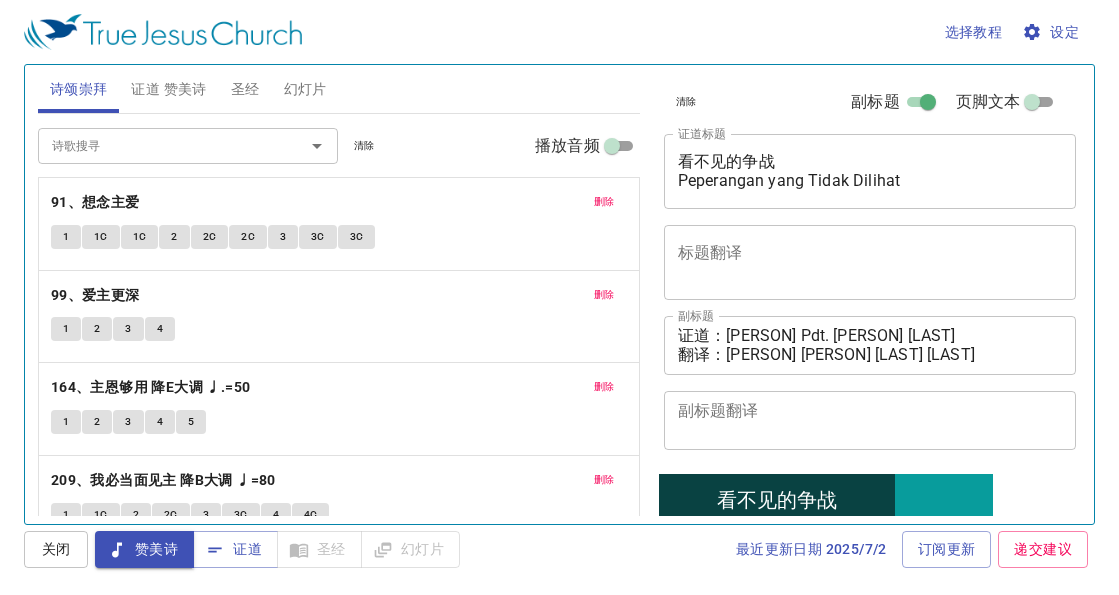 click on "证道 赞美诗" at bounding box center (168, 89) 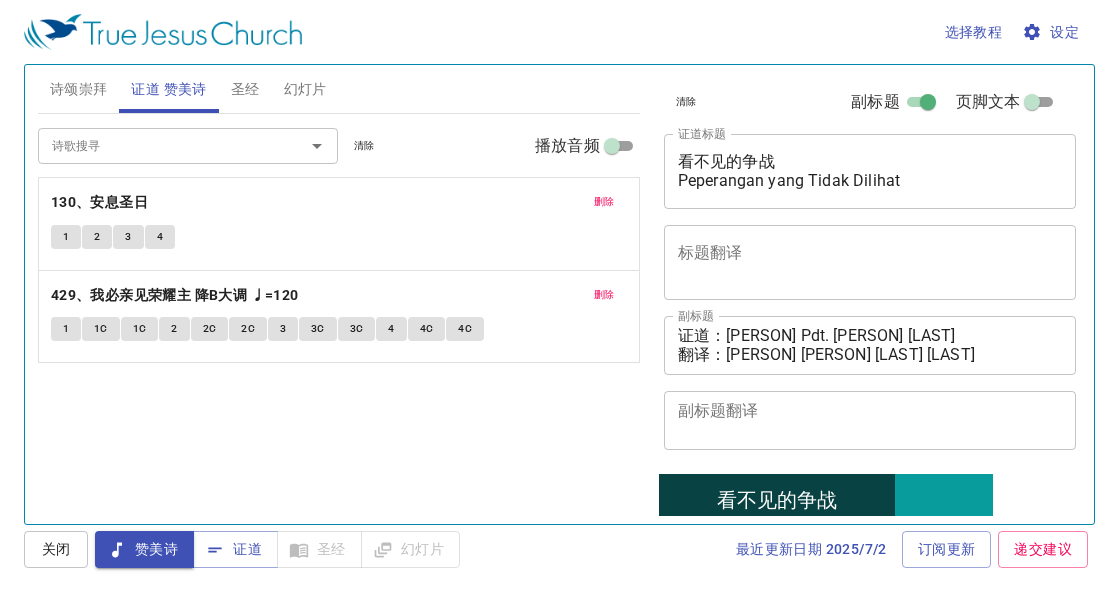 click on "删除" at bounding box center (0, 0) 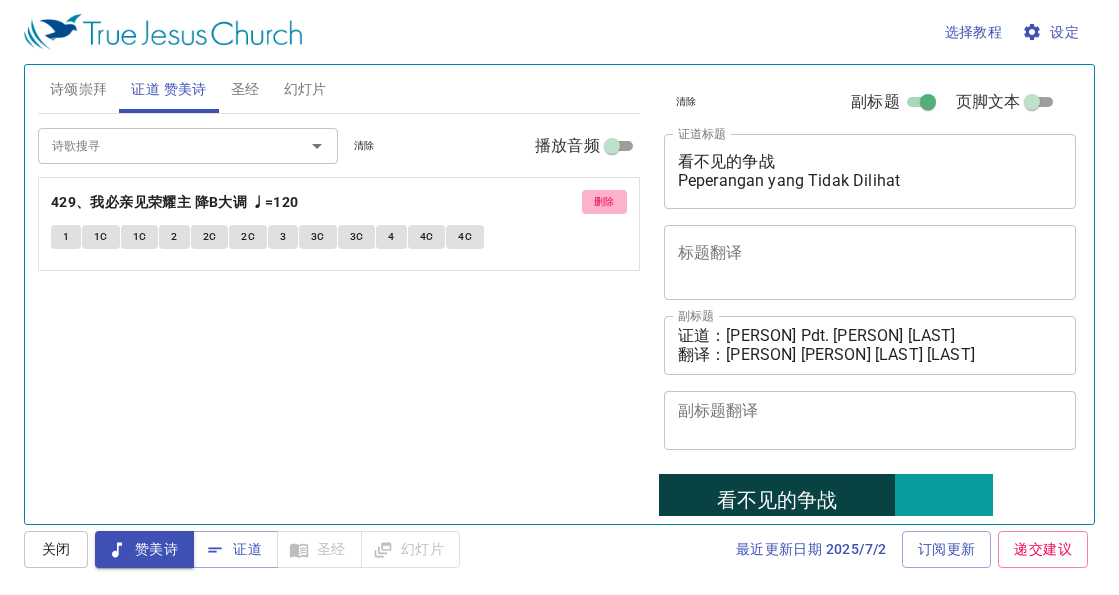 click on "删除" at bounding box center [0, 0] 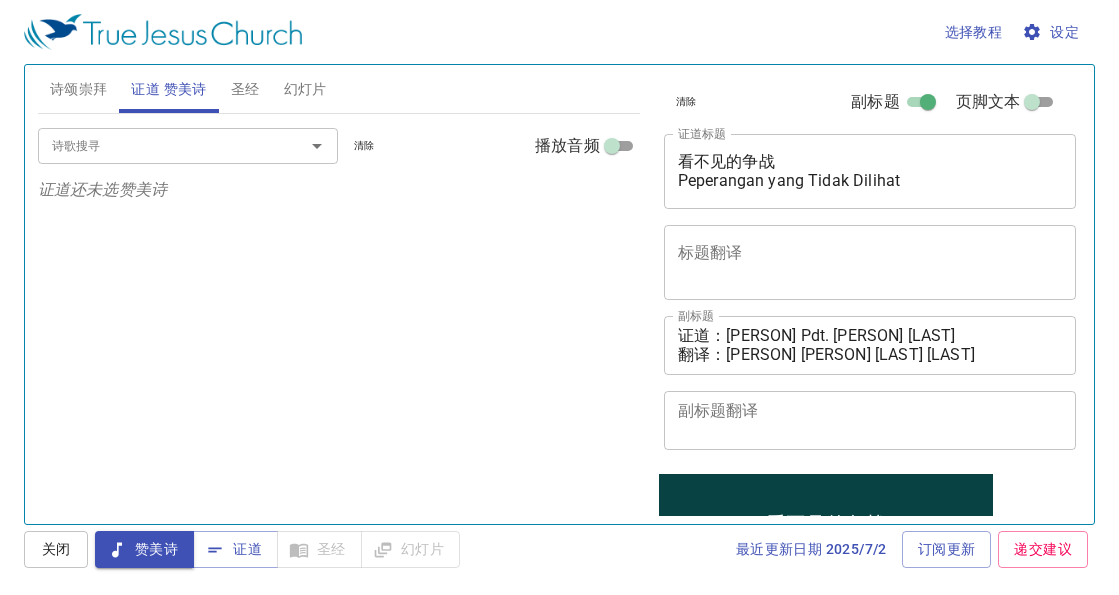click at bounding box center [0, 0] 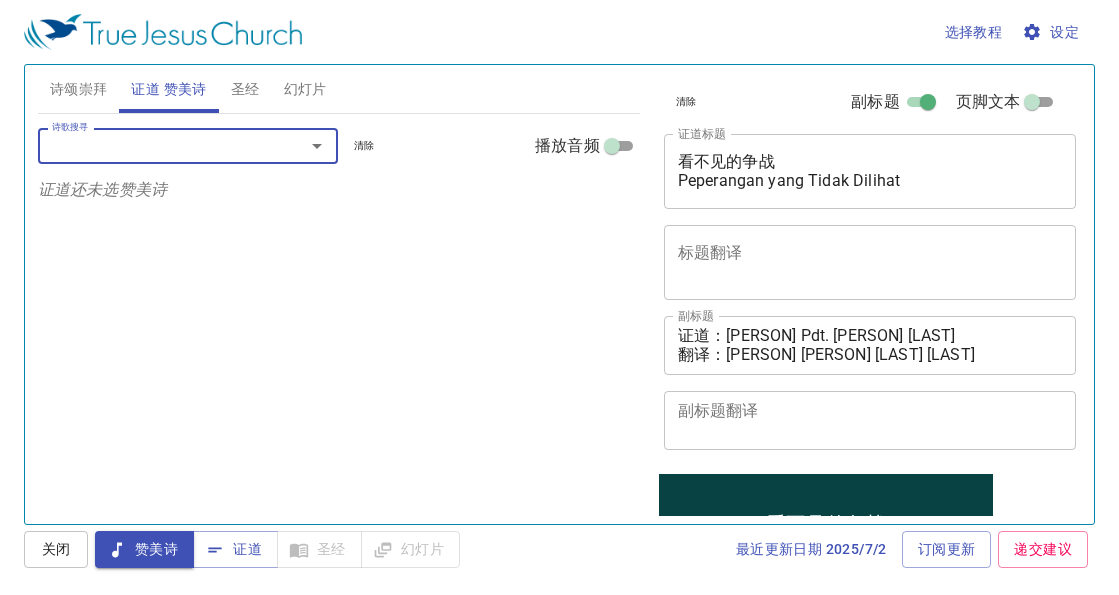 type on "1" 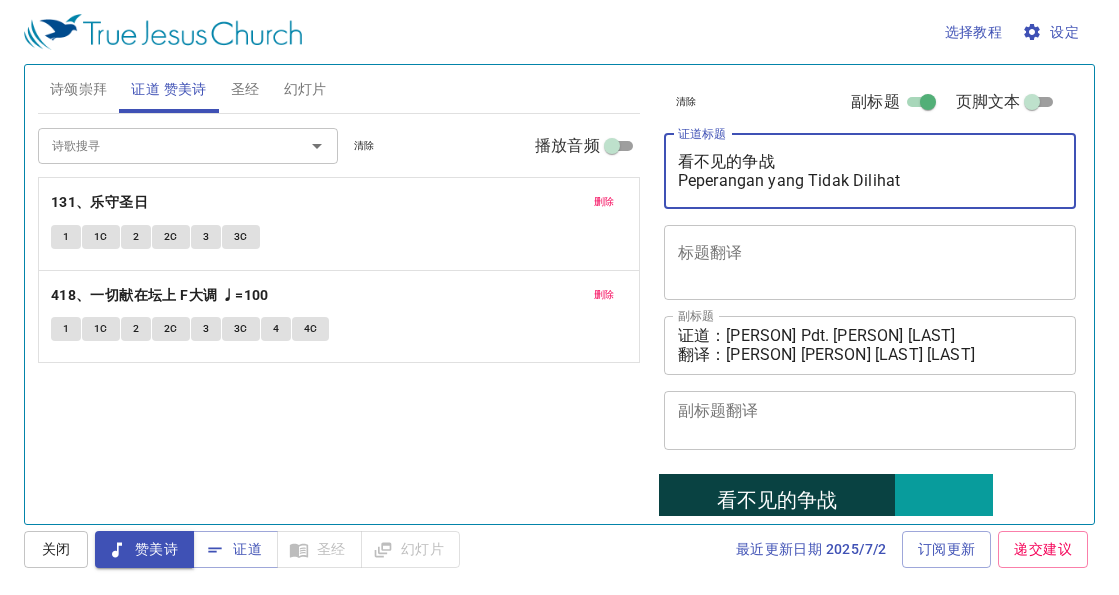 drag, startPoint x: 684, startPoint y: 156, endPoint x: 800, endPoint y: 155, distance: 116.00431 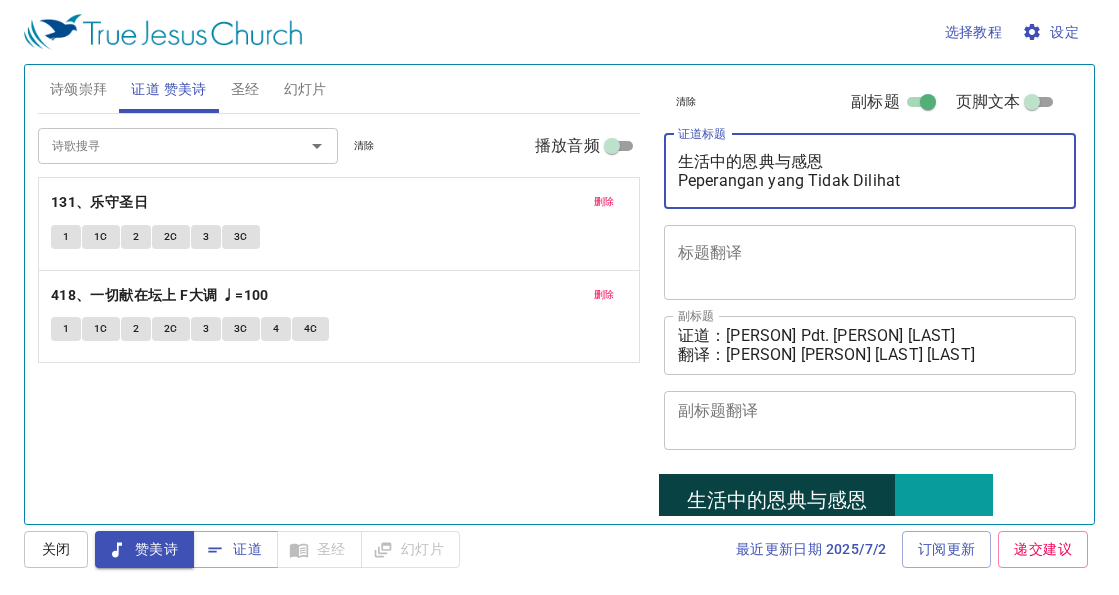 type on "生活中的恩典与感恩
Peperangan yang Tidak Dilihat" 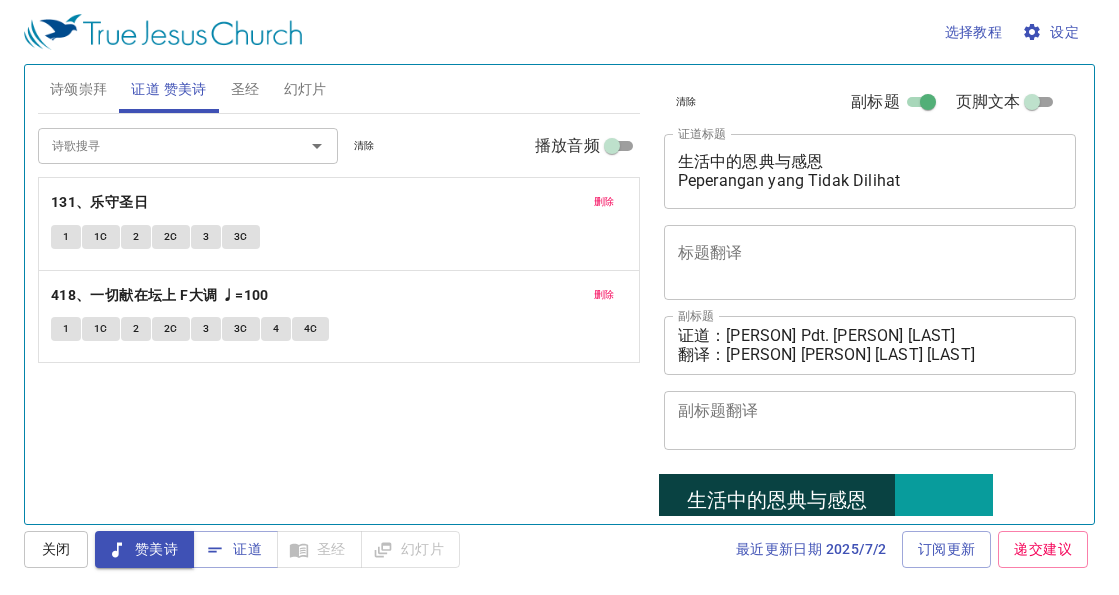 drag, startPoint x: 673, startPoint y: 186, endPoint x: 925, endPoint y: 180, distance: 252.07141 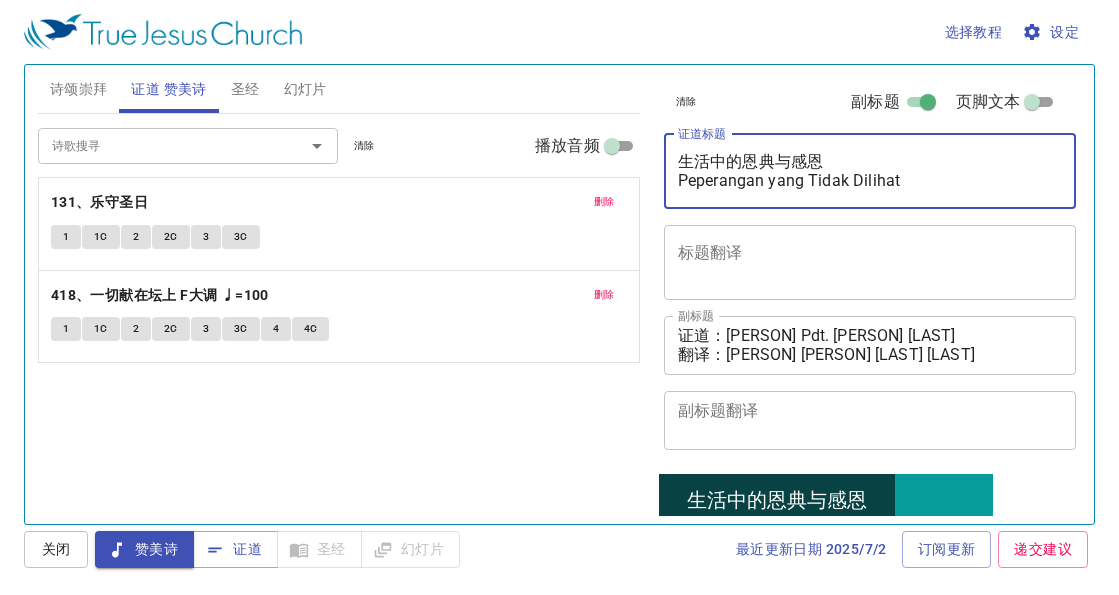 drag, startPoint x: 910, startPoint y: 180, endPoint x: 681, endPoint y: 227, distance: 233.77339 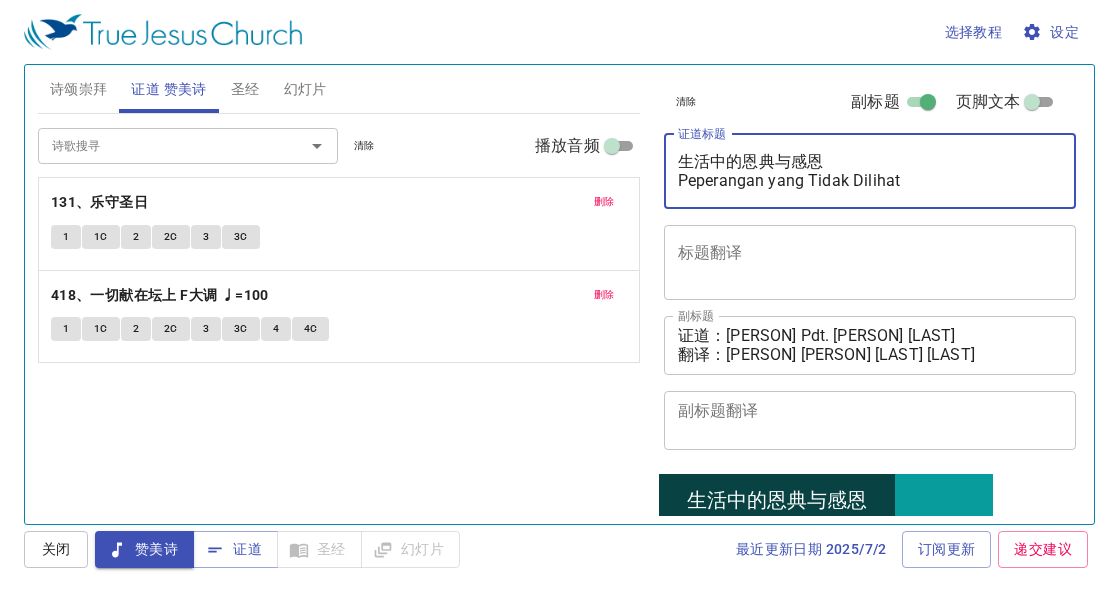 click on "生活中的恩典与感恩
Peperangan yang Tidak Dilihat x 证道标题" at bounding box center (870, 171) 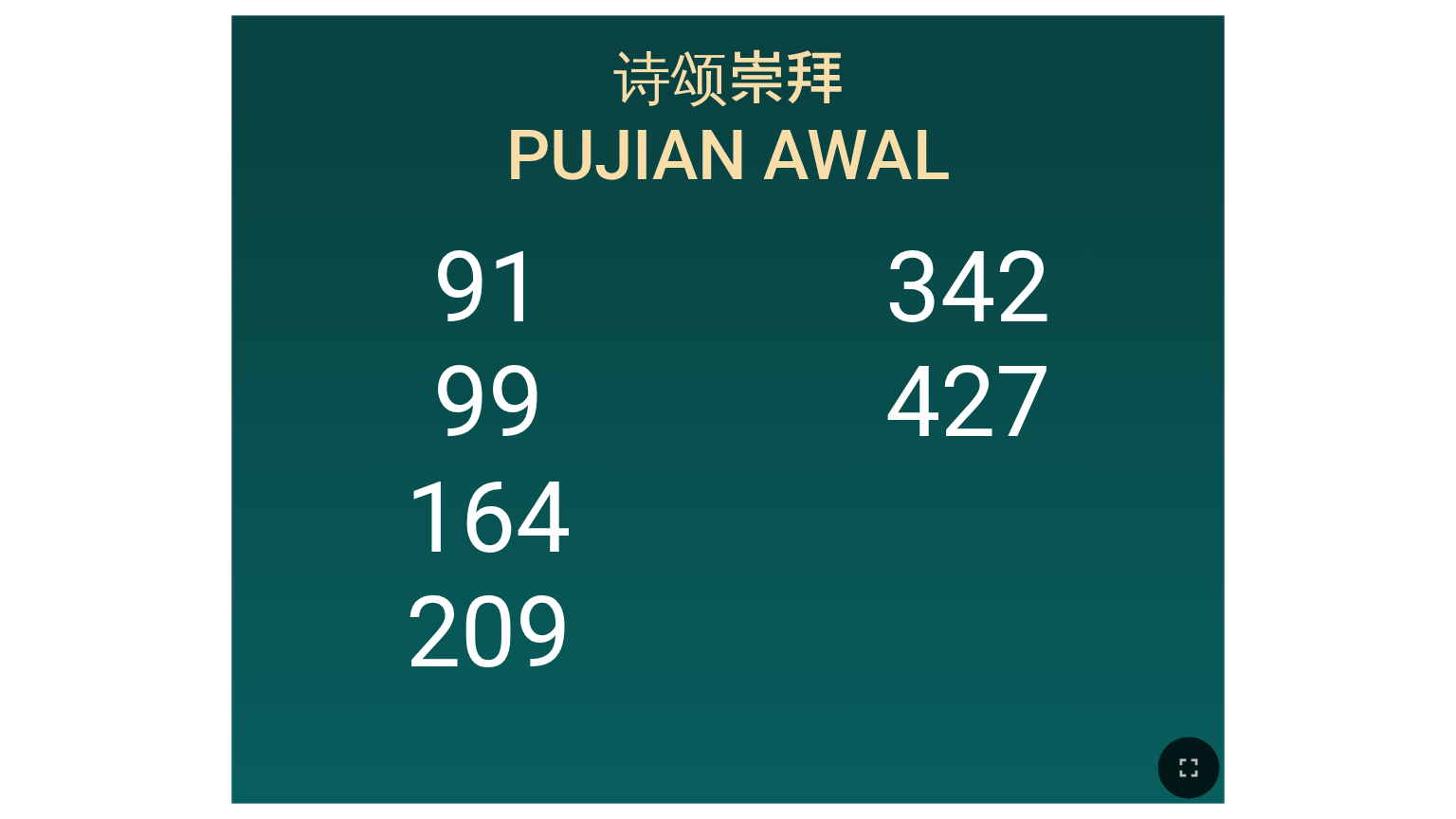 scroll, scrollTop: 0, scrollLeft: 0, axis: both 